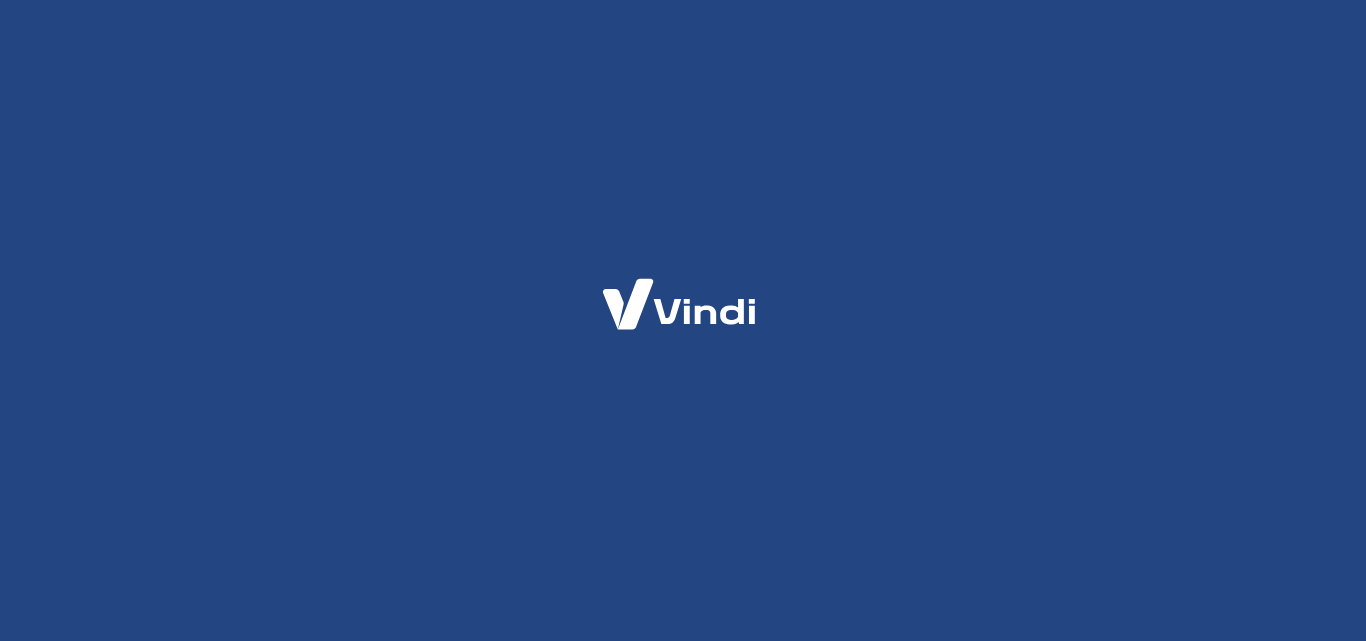 scroll, scrollTop: 0, scrollLeft: 0, axis: both 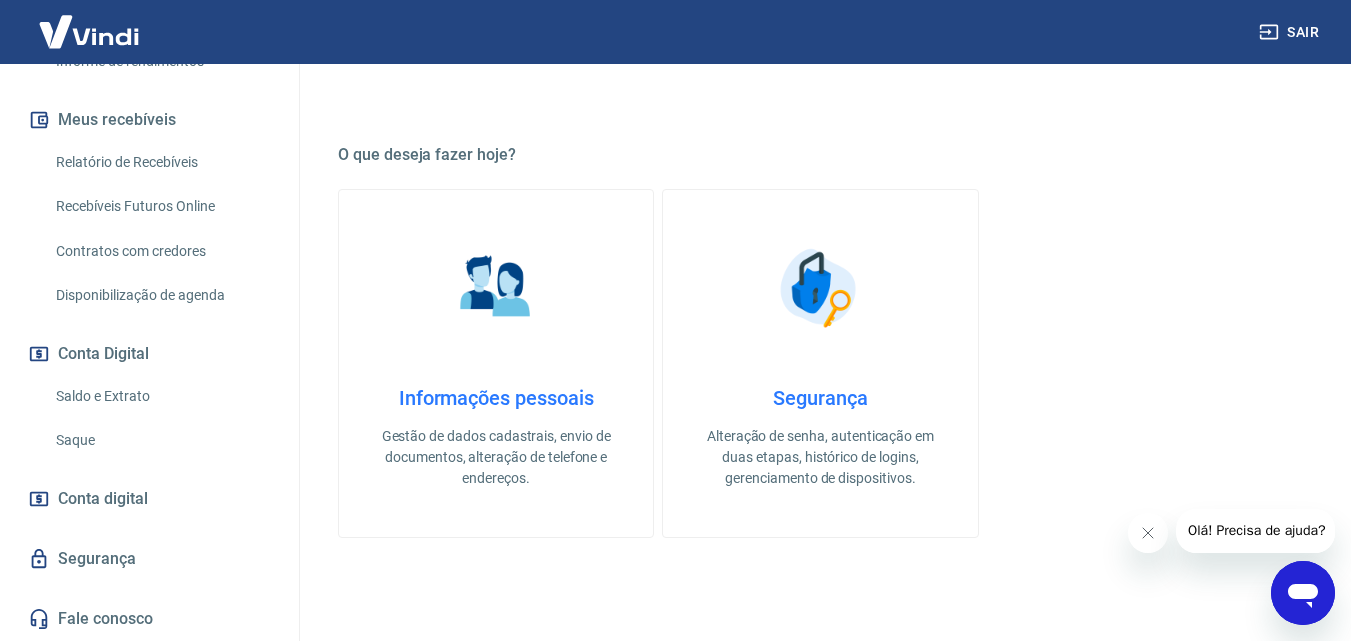 click on "Saldo e Extrato" at bounding box center (161, 396) 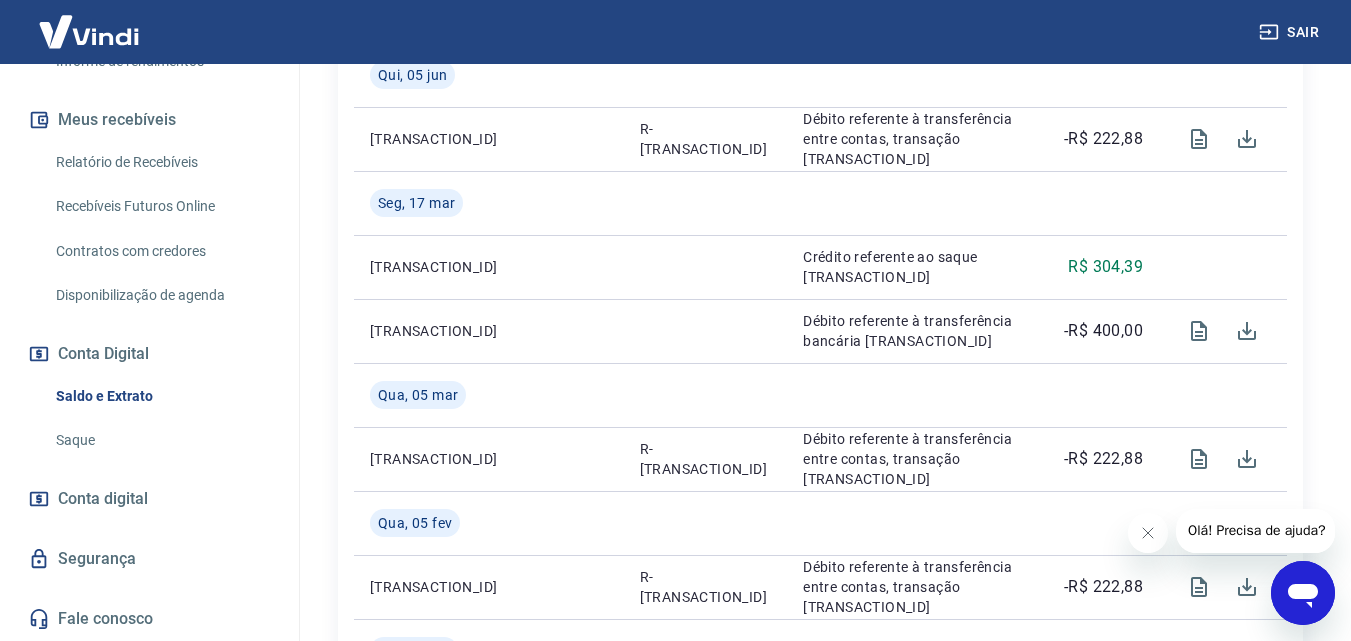 scroll, scrollTop: 700, scrollLeft: 0, axis: vertical 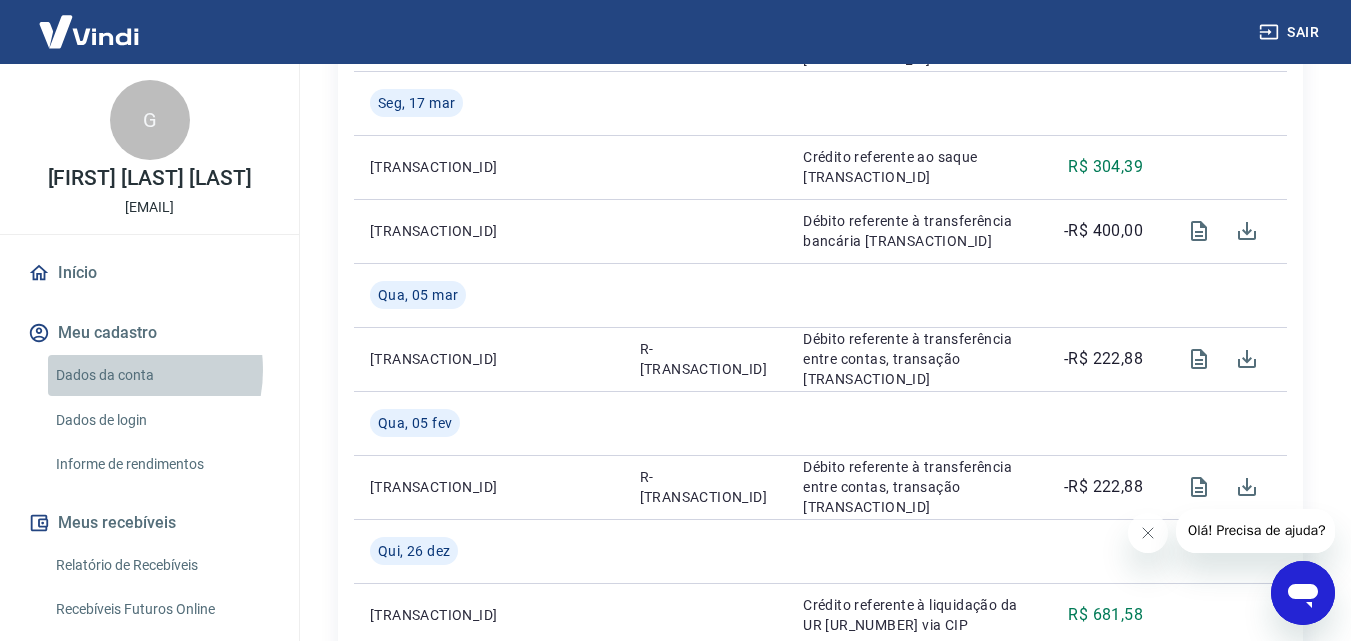 click on "Dados da conta" at bounding box center (161, 375) 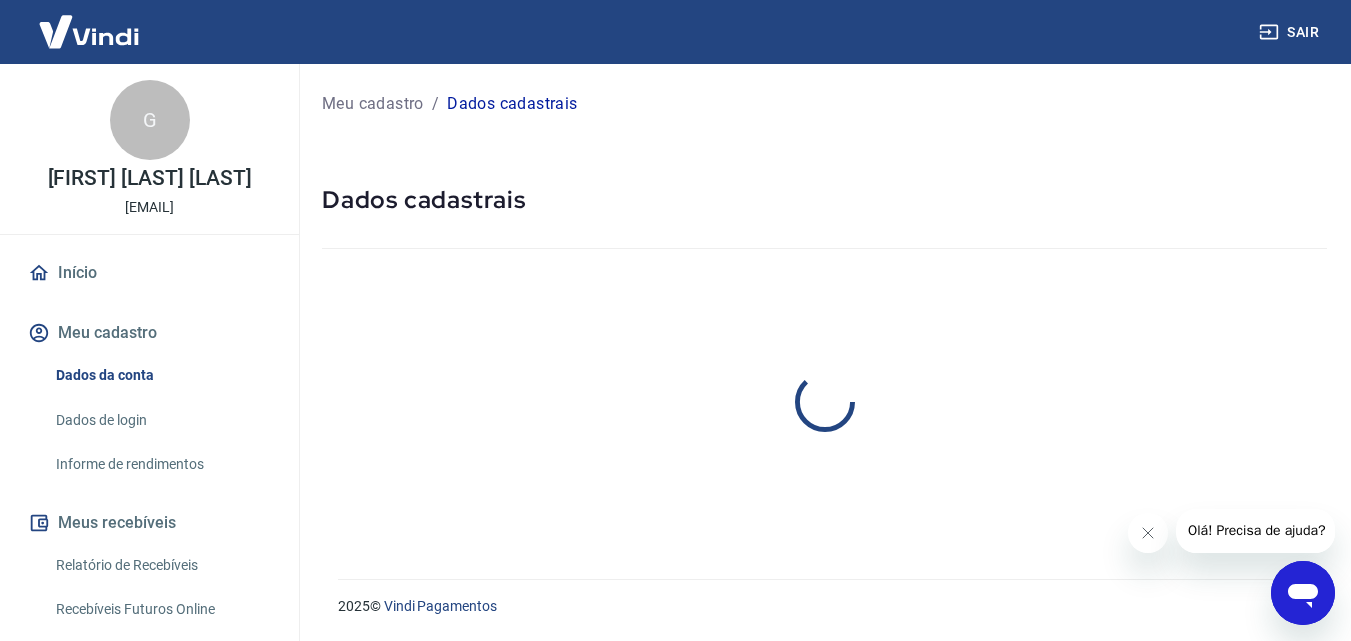 scroll, scrollTop: 0, scrollLeft: 0, axis: both 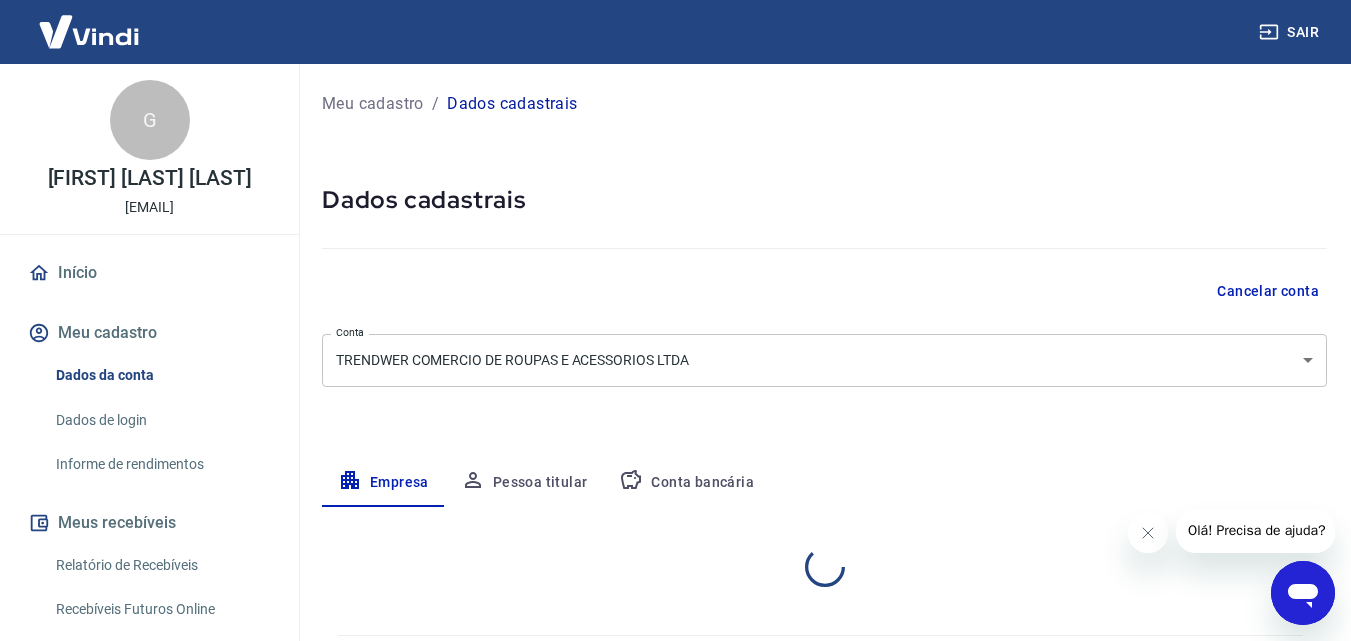 select on "CE" 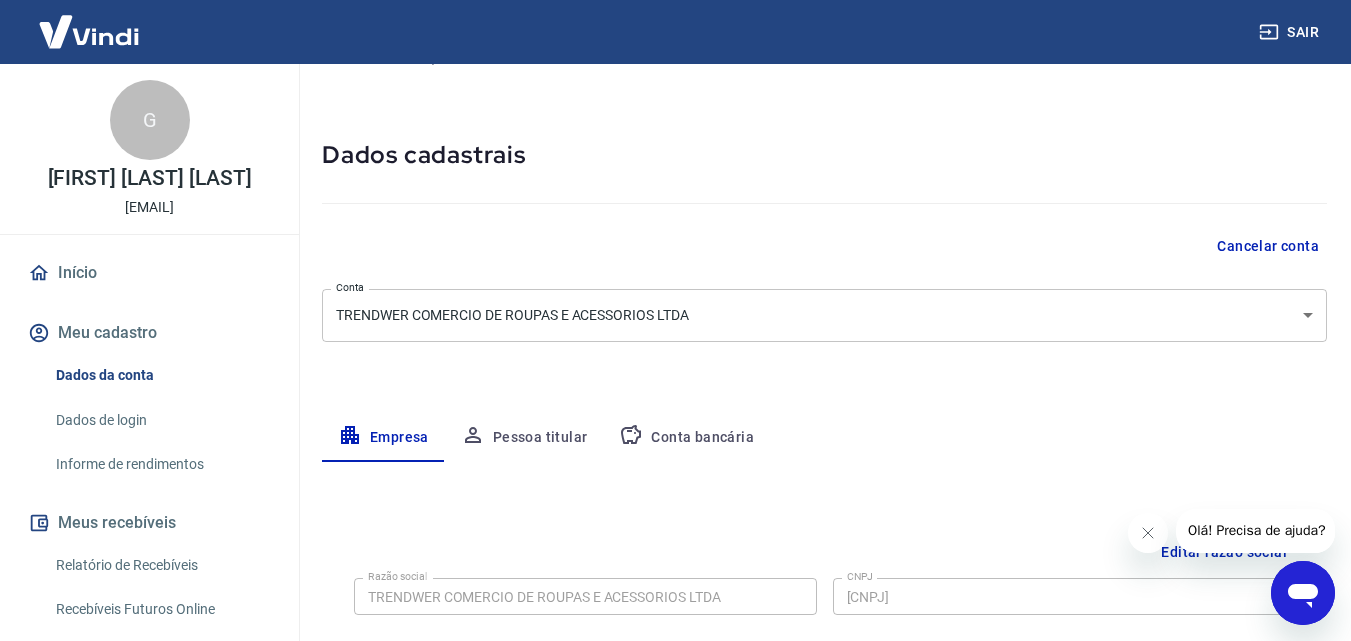 scroll, scrollTop: 0, scrollLeft: 0, axis: both 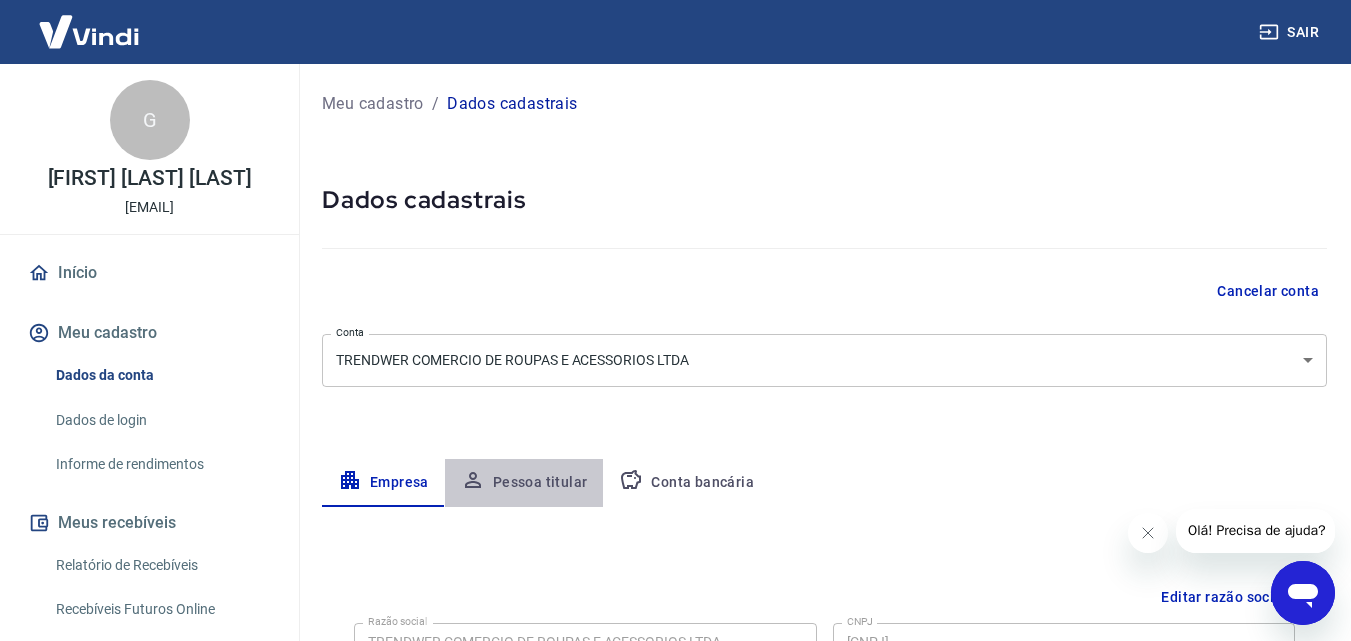 click on "Pessoa titular" at bounding box center (524, 483) 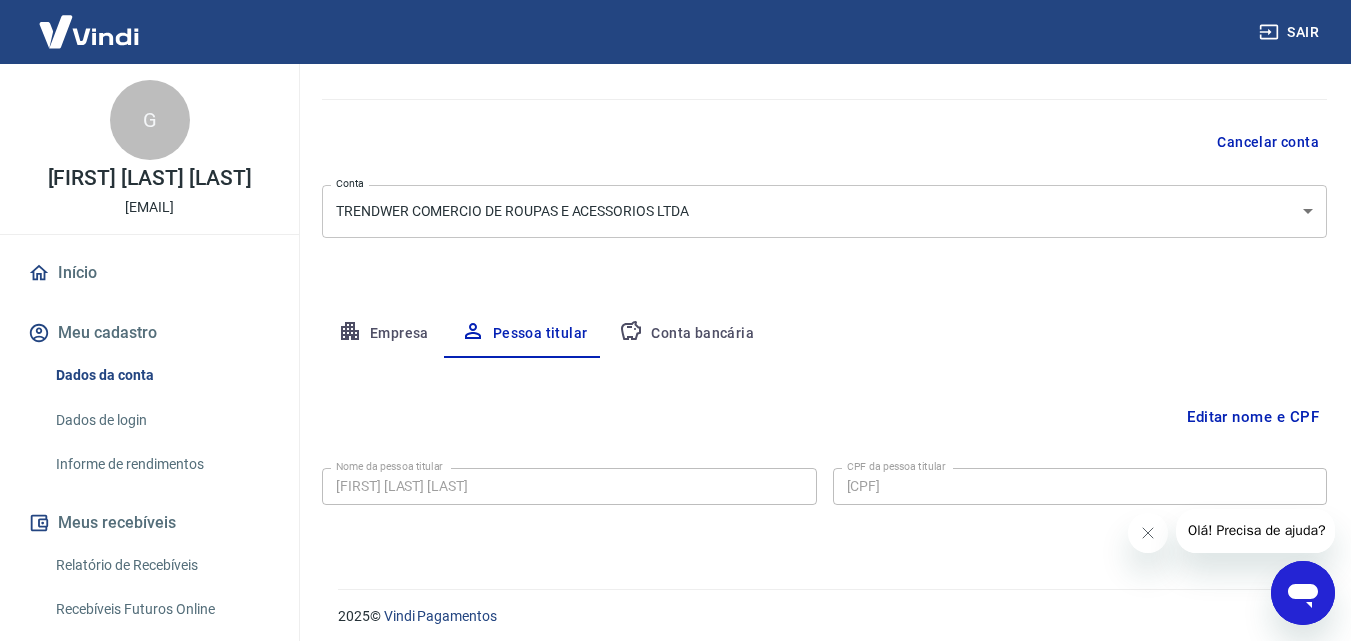 scroll, scrollTop: 159, scrollLeft: 0, axis: vertical 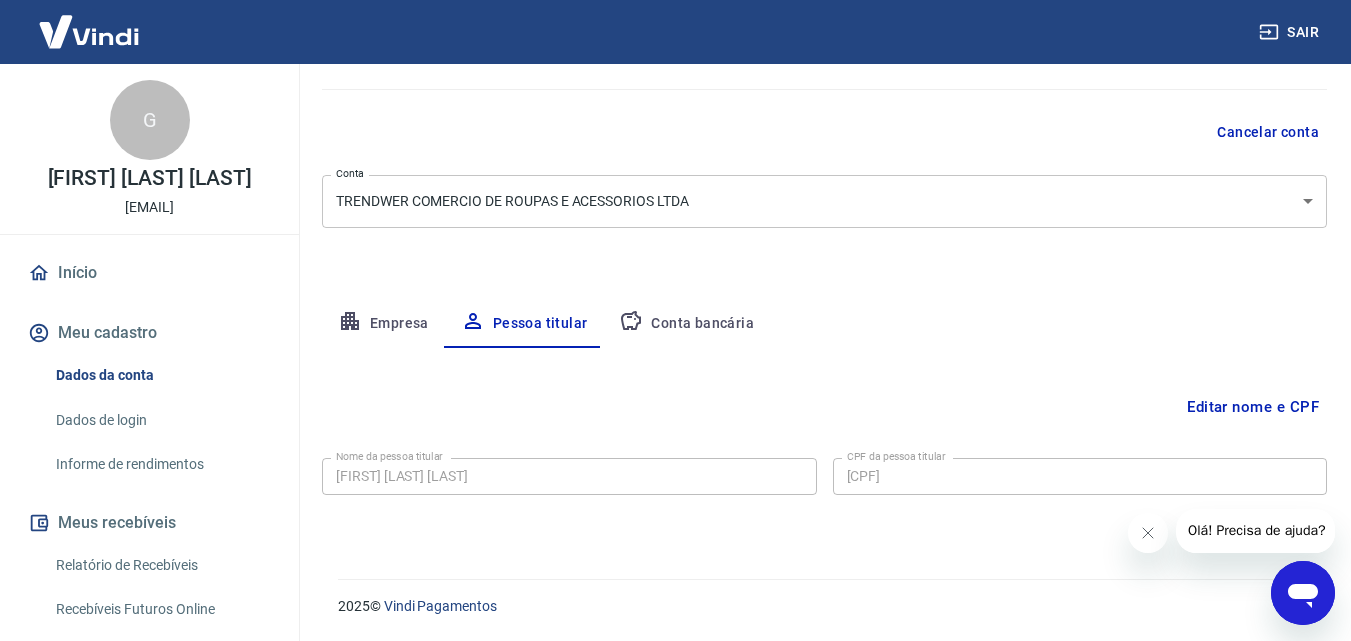 click on "Conta bancária" at bounding box center [686, 324] 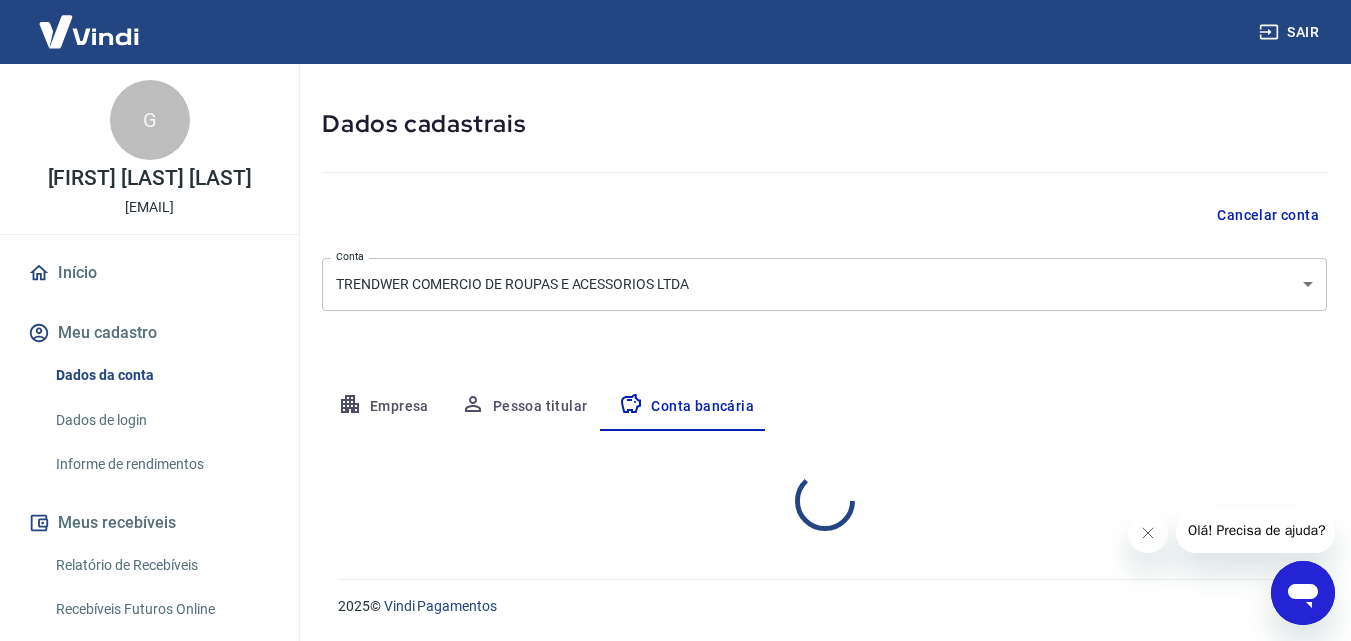 select on "1" 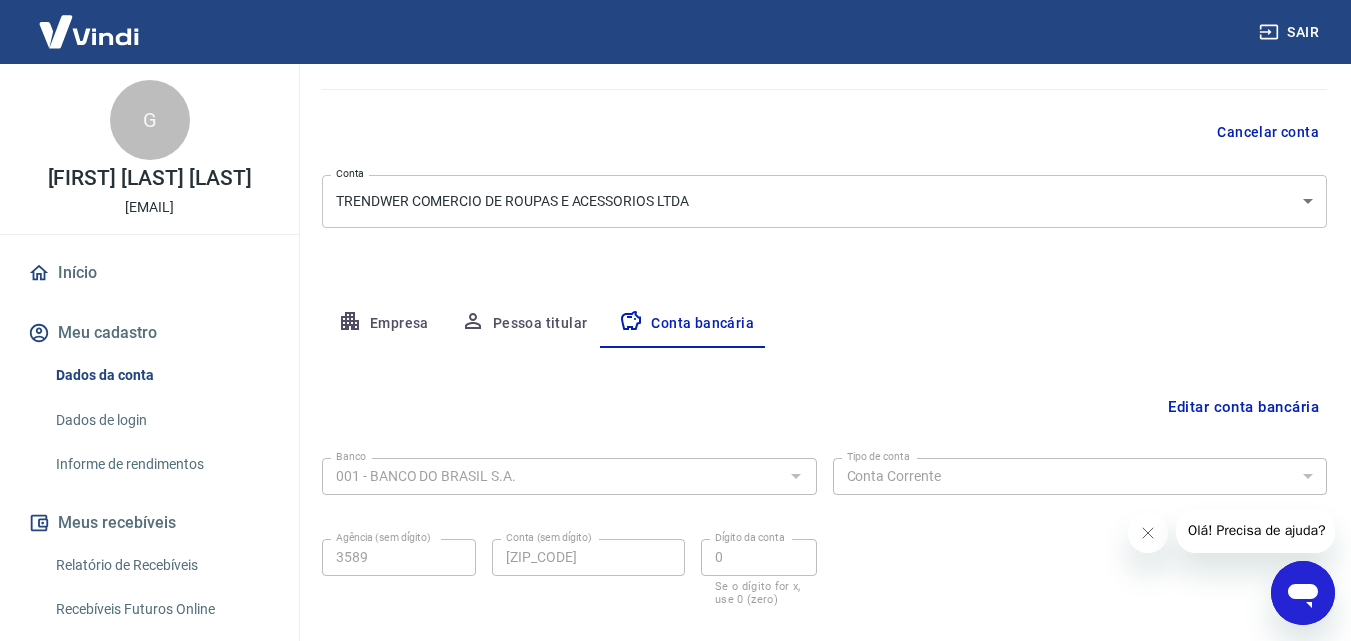 scroll, scrollTop: 270, scrollLeft: 0, axis: vertical 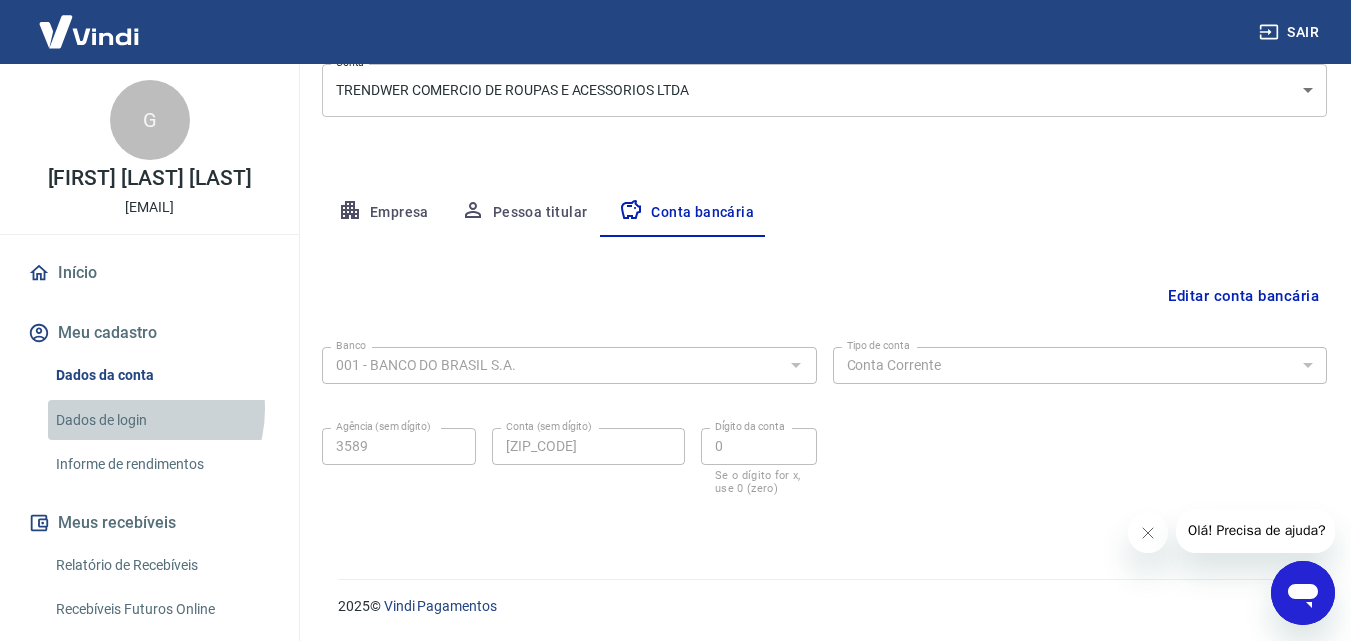 click on "Dados de login" at bounding box center (161, 420) 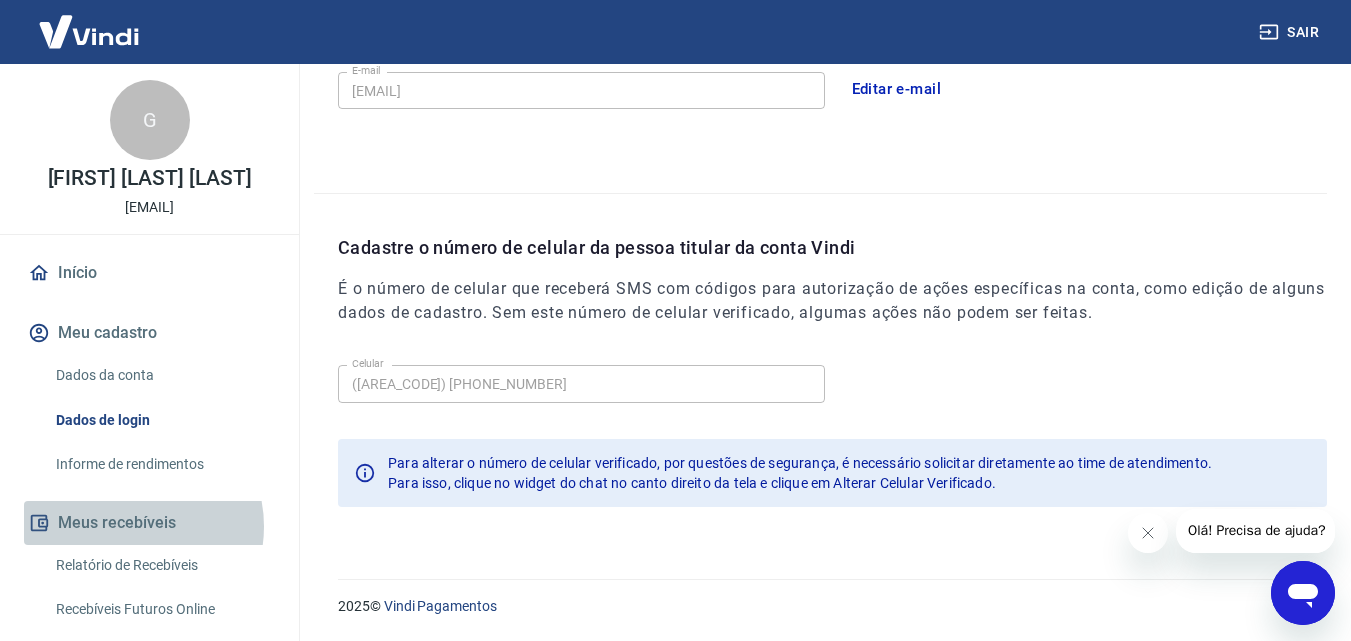 click on "Meus recebíveis" at bounding box center [149, 523] 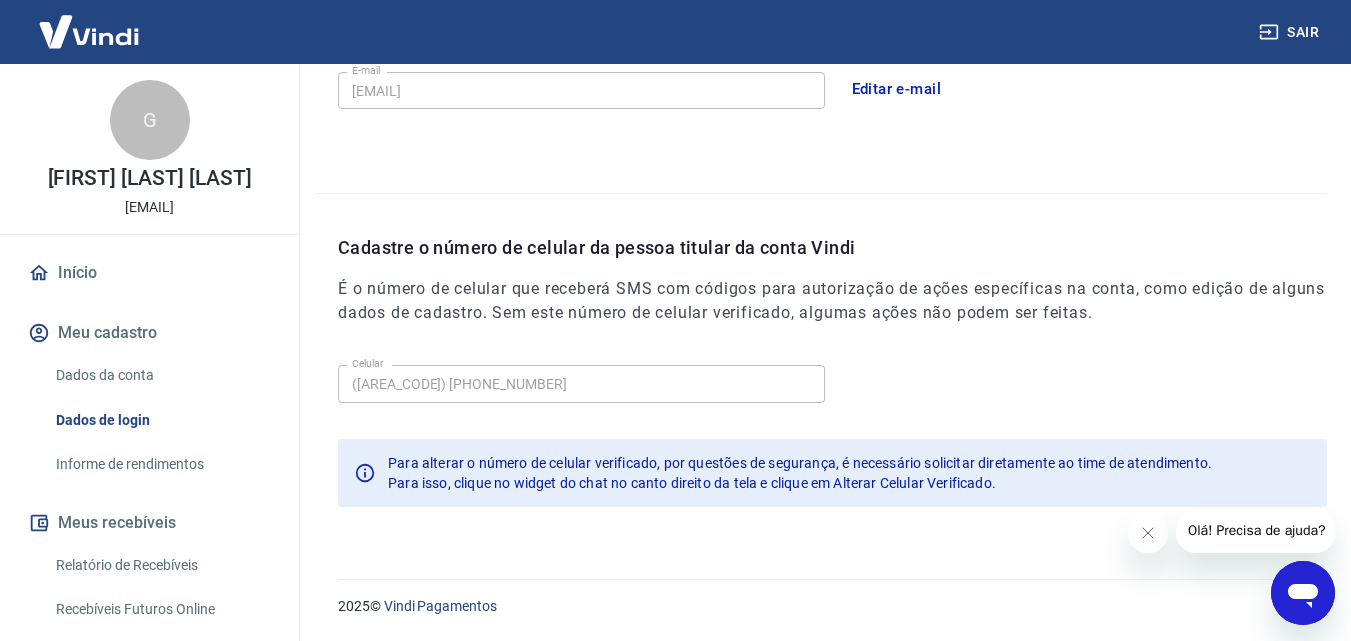 click on "Relatório de Recebíveis" at bounding box center [161, 565] 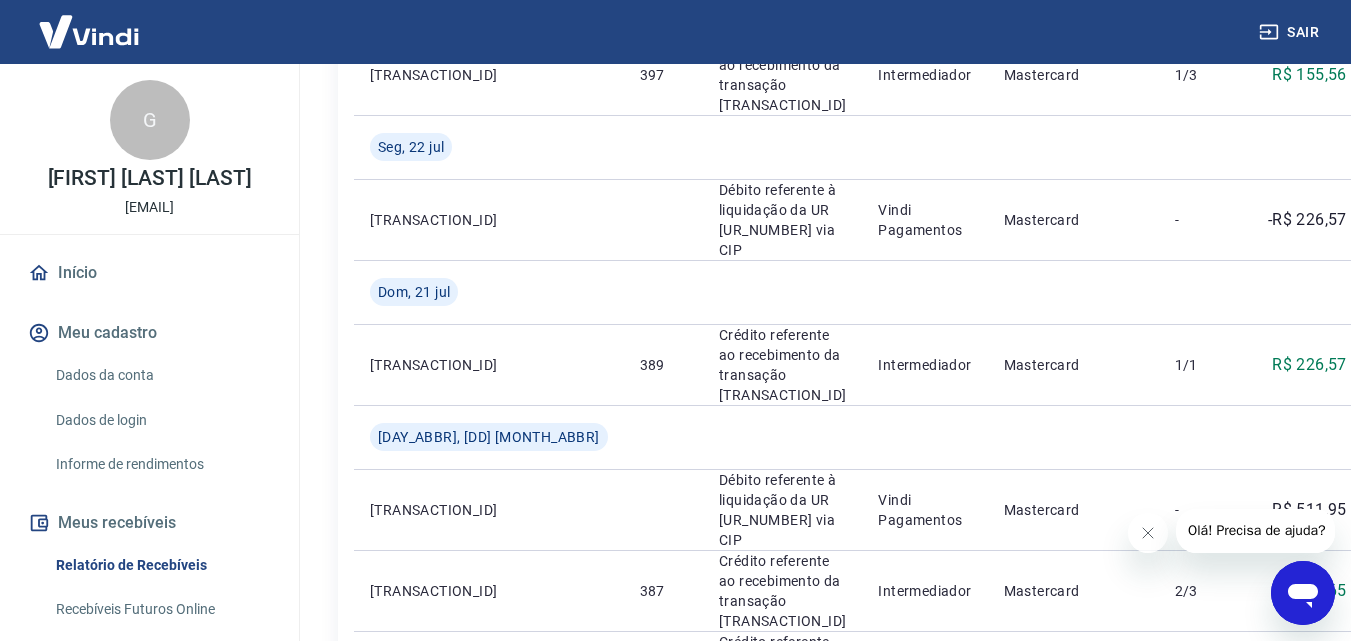 scroll, scrollTop: 2394, scrollLeft: 0, axis: vertical 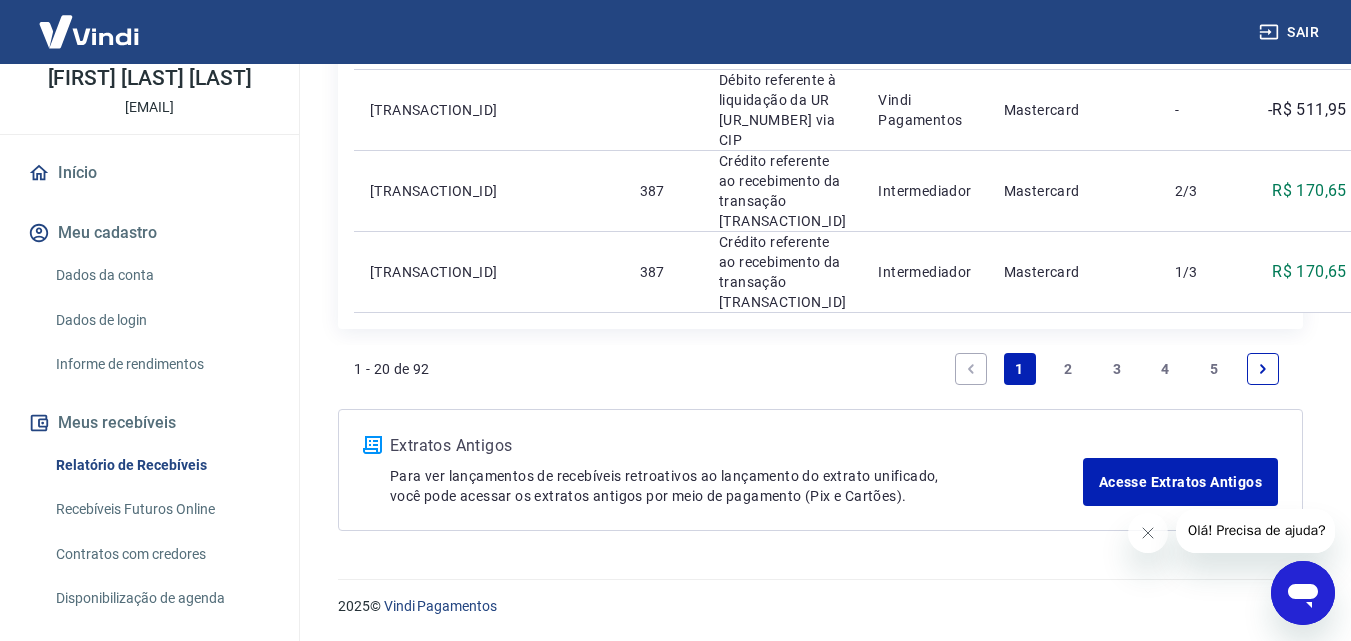 click on "Recebíveis Futuros Online" at bounding box center (161, 509) 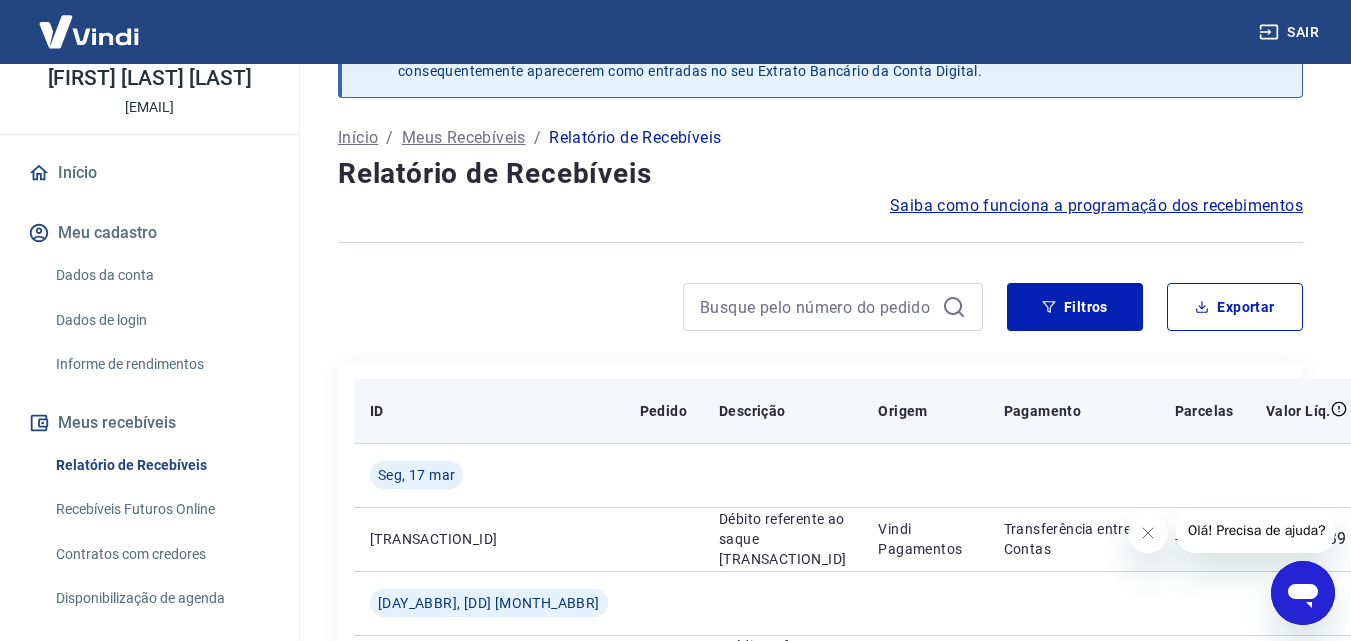 scroll, scrollTop: 0, scrollLeft: 0, axis: both 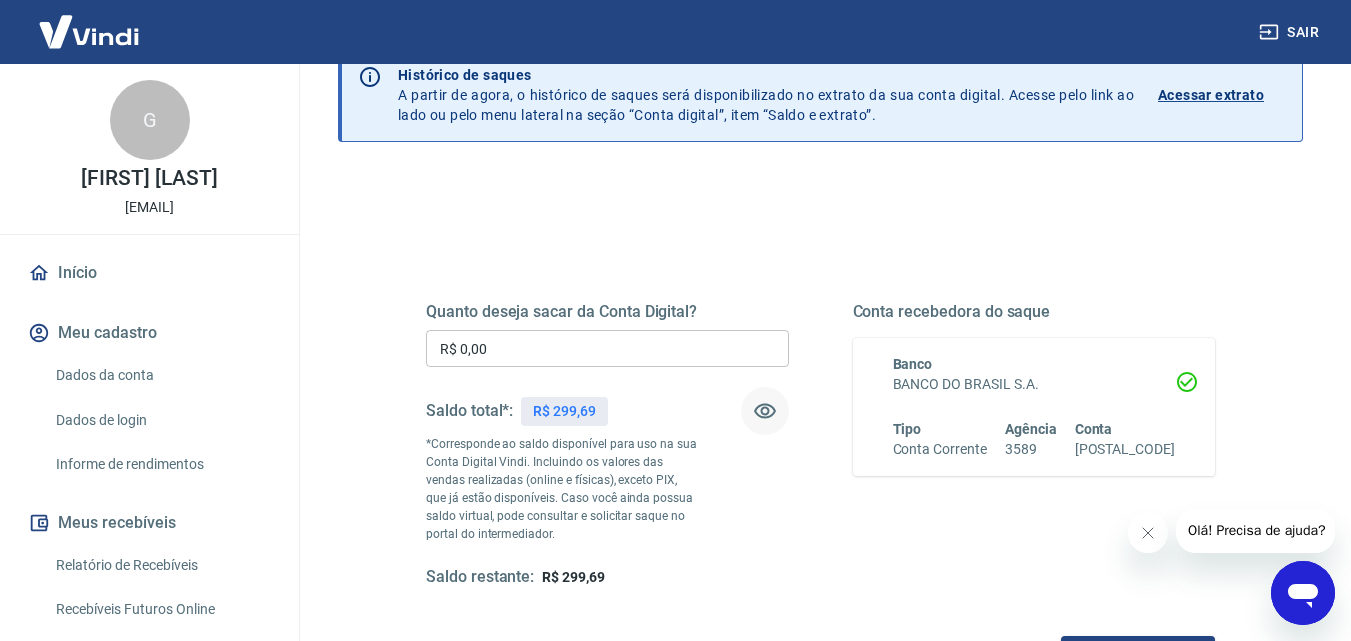 click 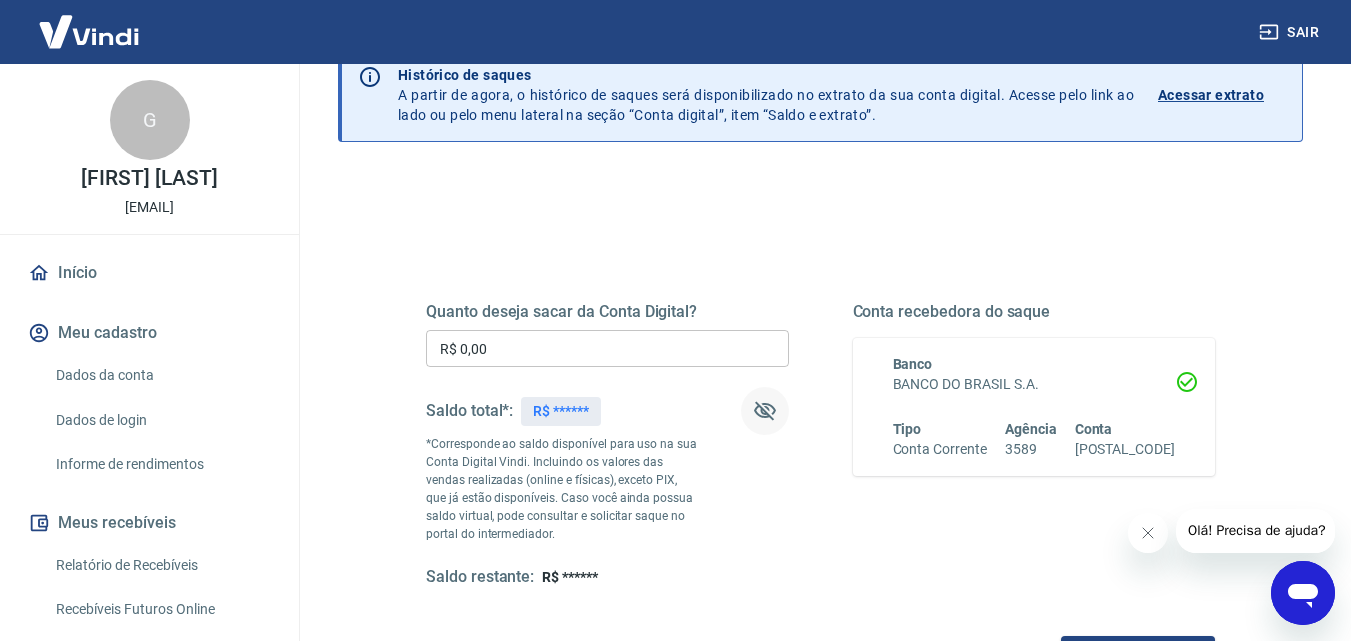 click 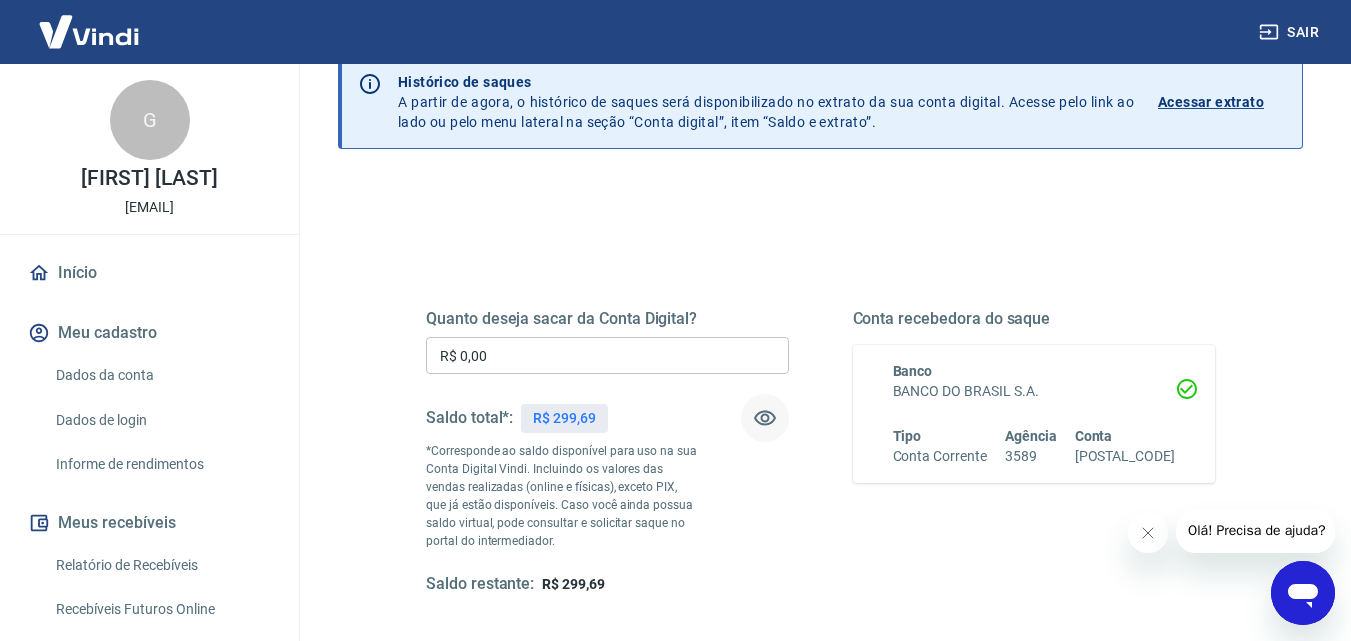 scroll, scrollTop: 0, scrollLeft: 0, axis: both 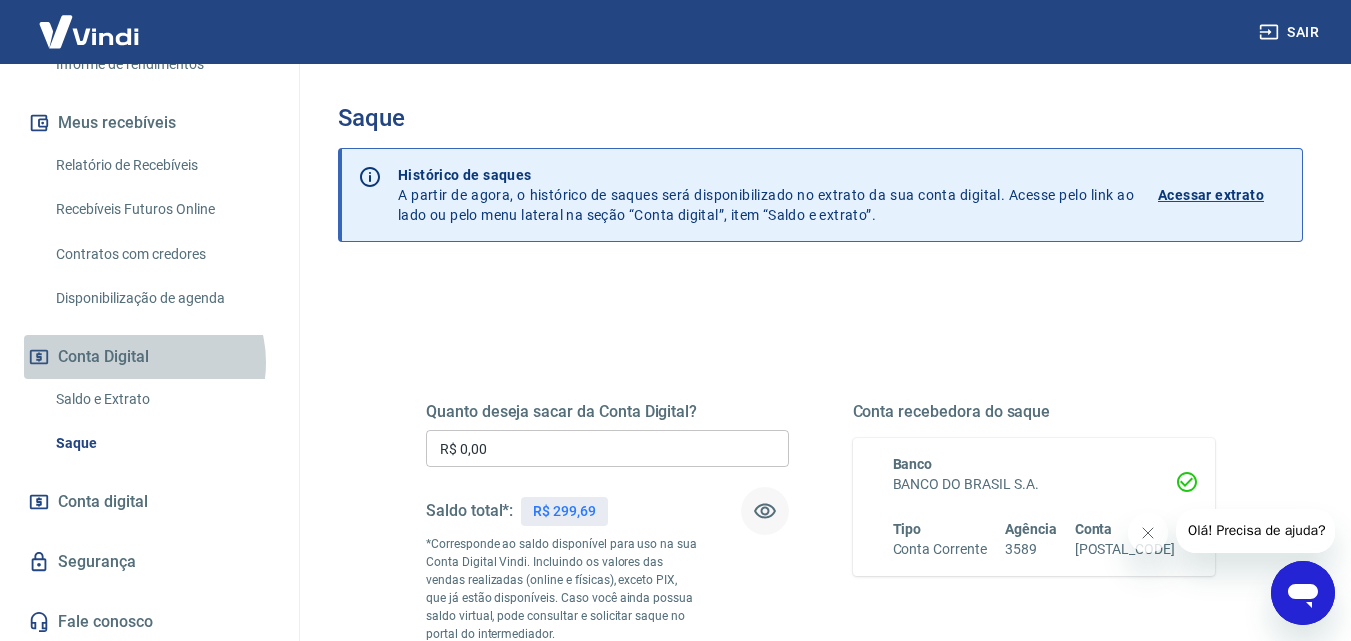 click on "Conta Digital" at bounding box center [149, 357] 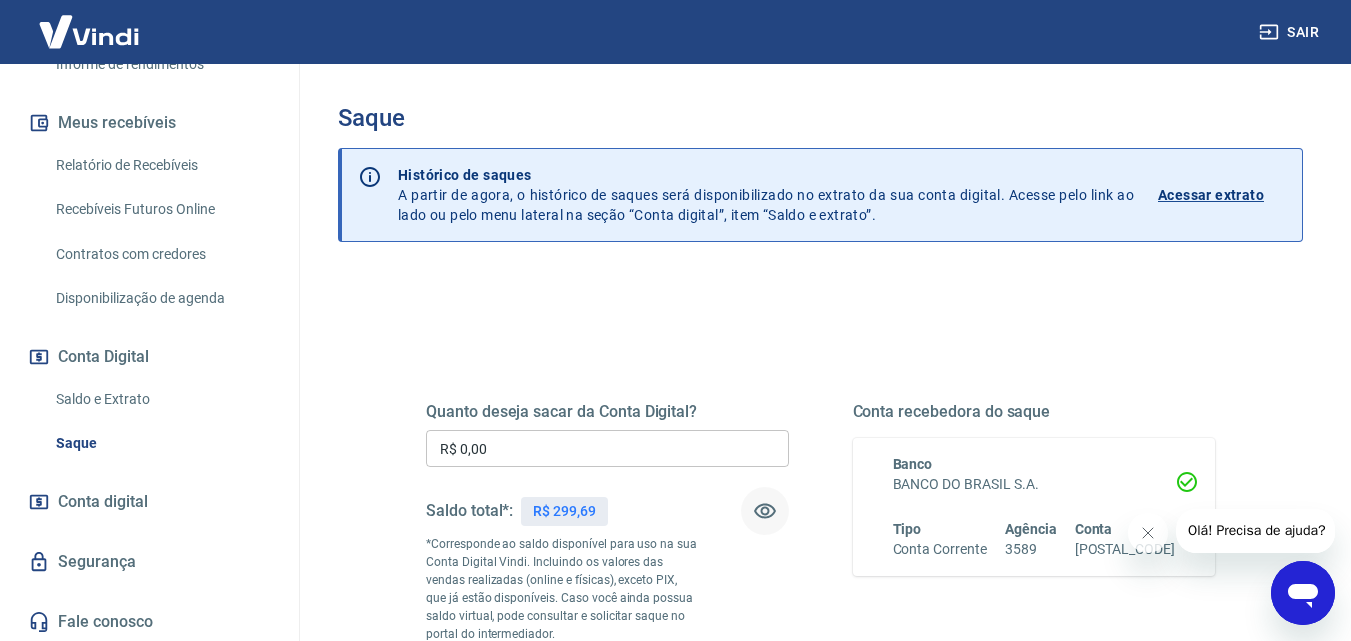 click on "Saldo e Extrato" at bounding box center (161, 399) 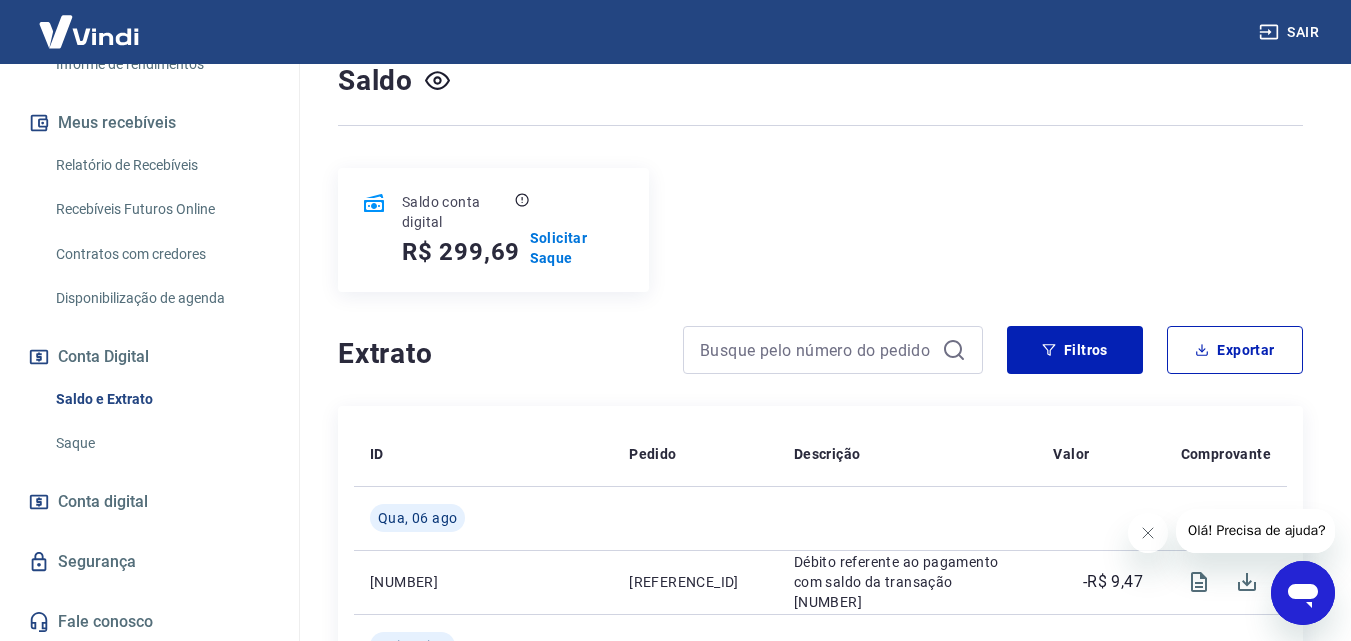 scroll, scrollTop: 100, scrollLeft: 0, axis: vertical 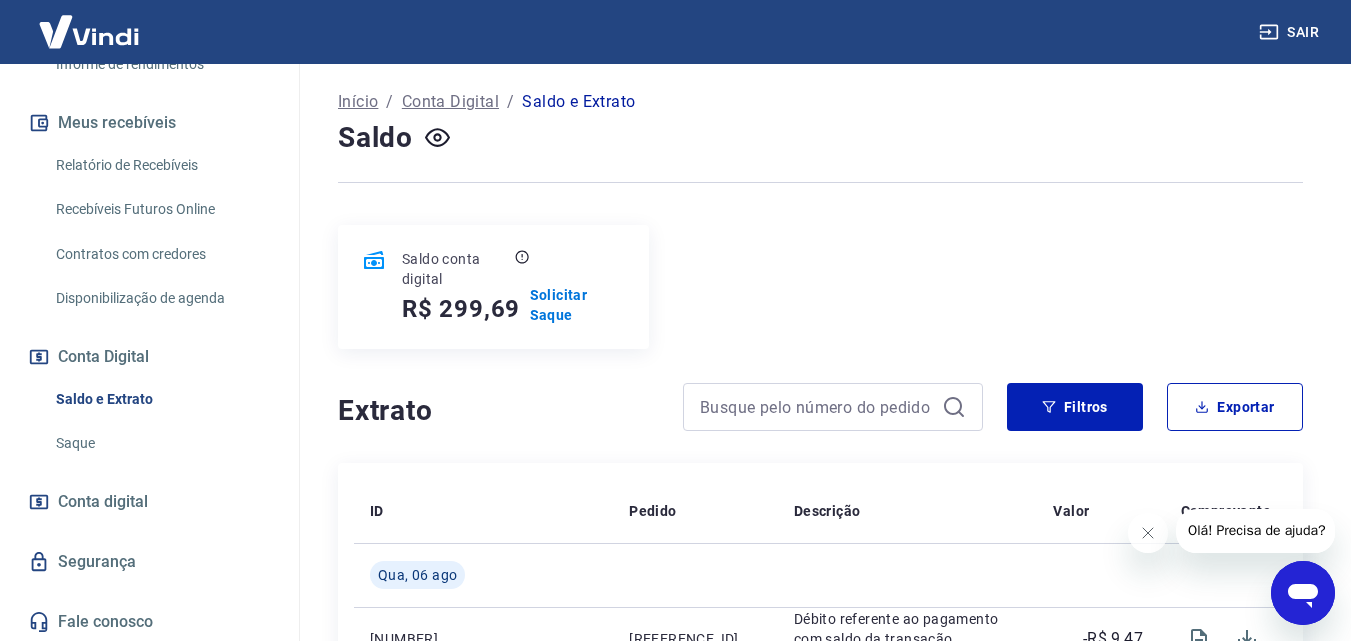 click 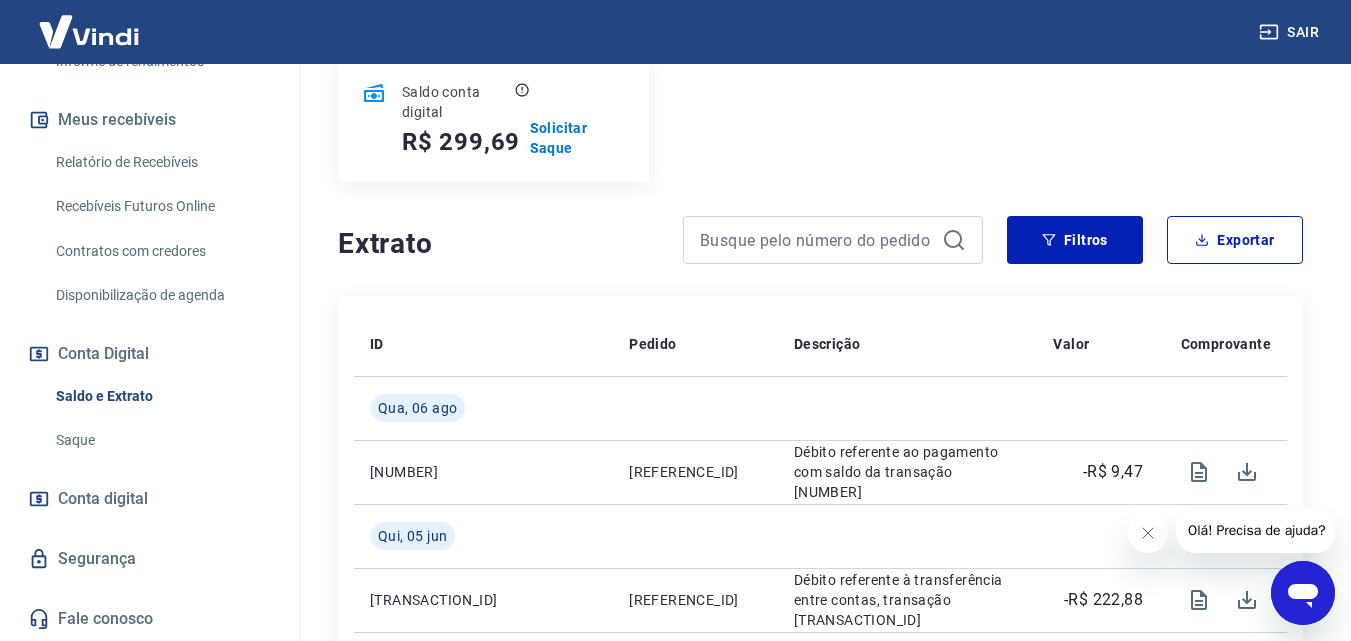 scroll, scrollTop: 300, scrollLeft: 0, axis: vertical 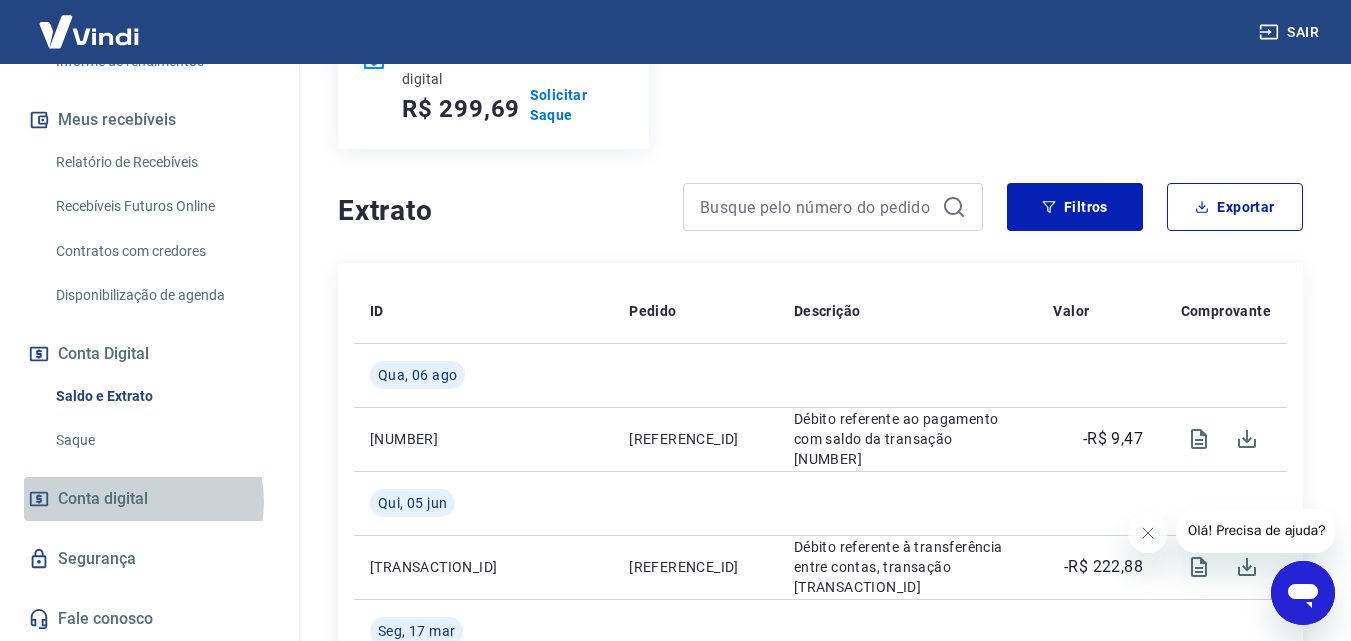 click on "Conta digital" at bounding box center [103, 499] 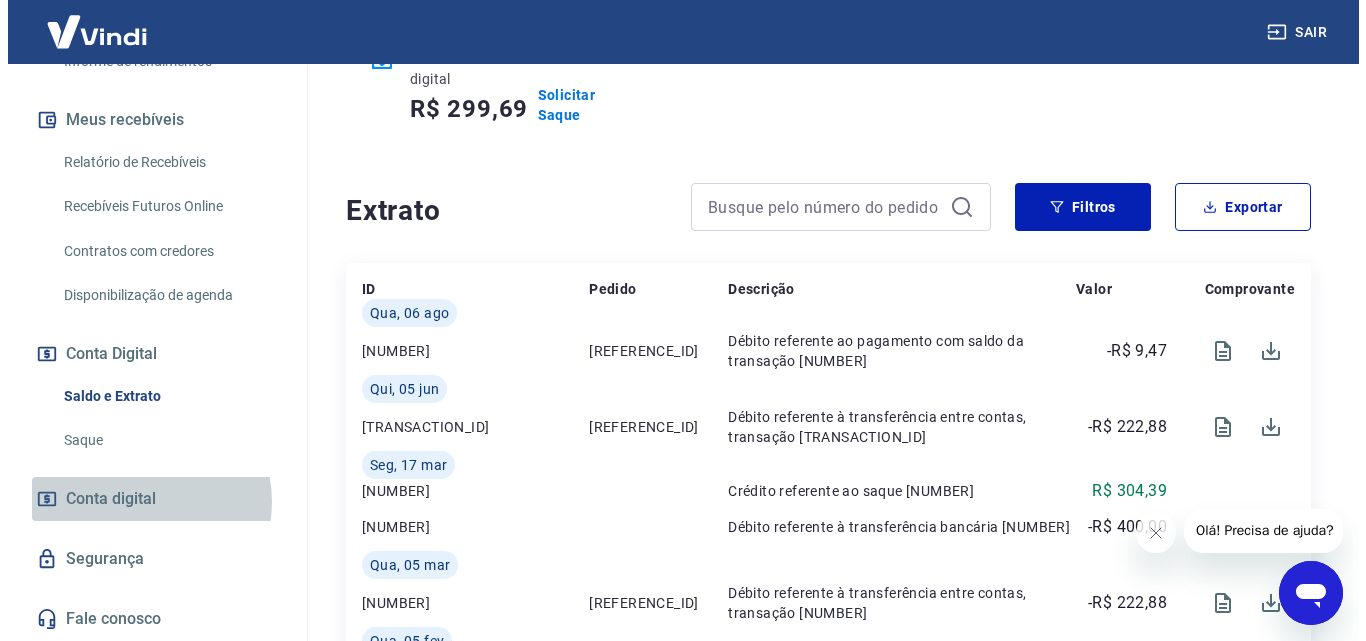 scroll, scrollTop: 0, scrollLeft: 0, axis: both 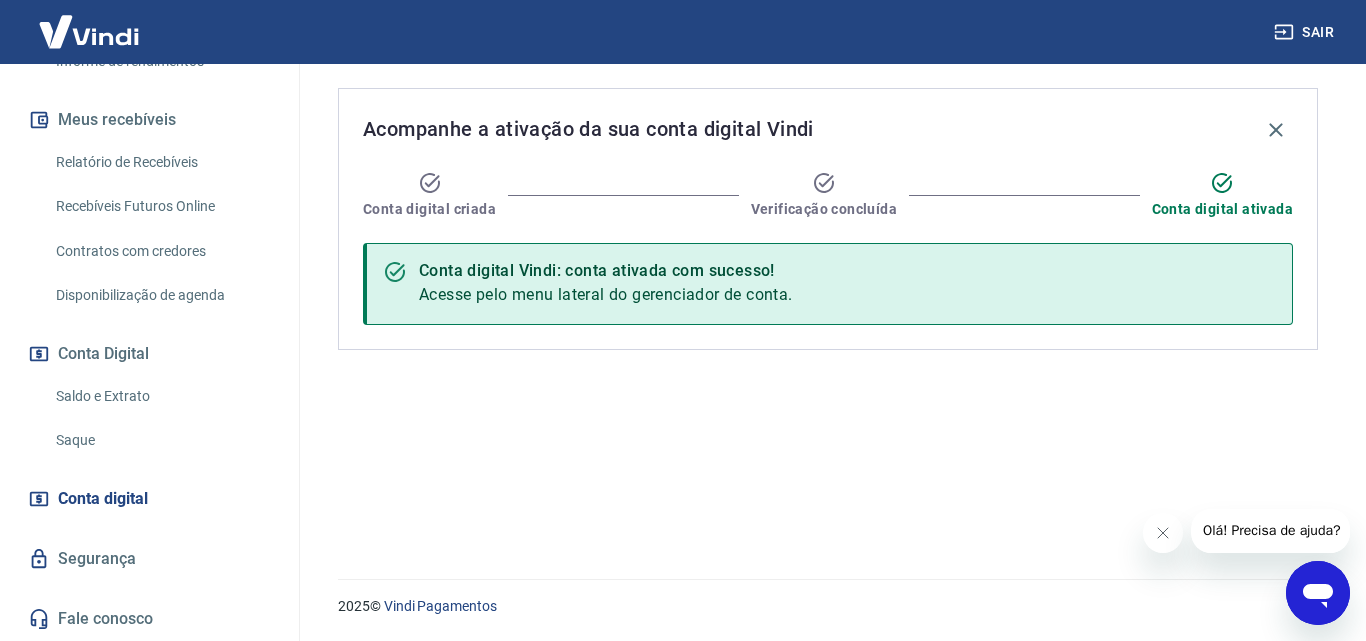 click on "Segurança" at bounding box center (149, 559) 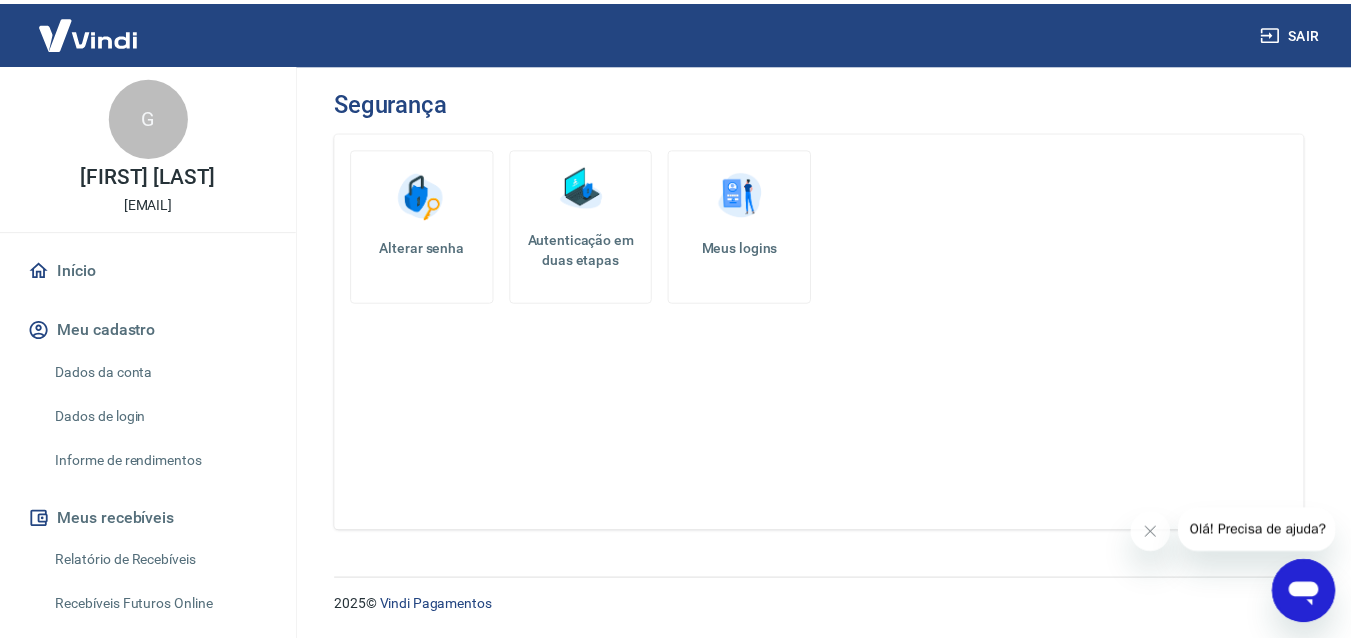 scroll, scrollTop: 0, scrollLeft: 0, axis: both 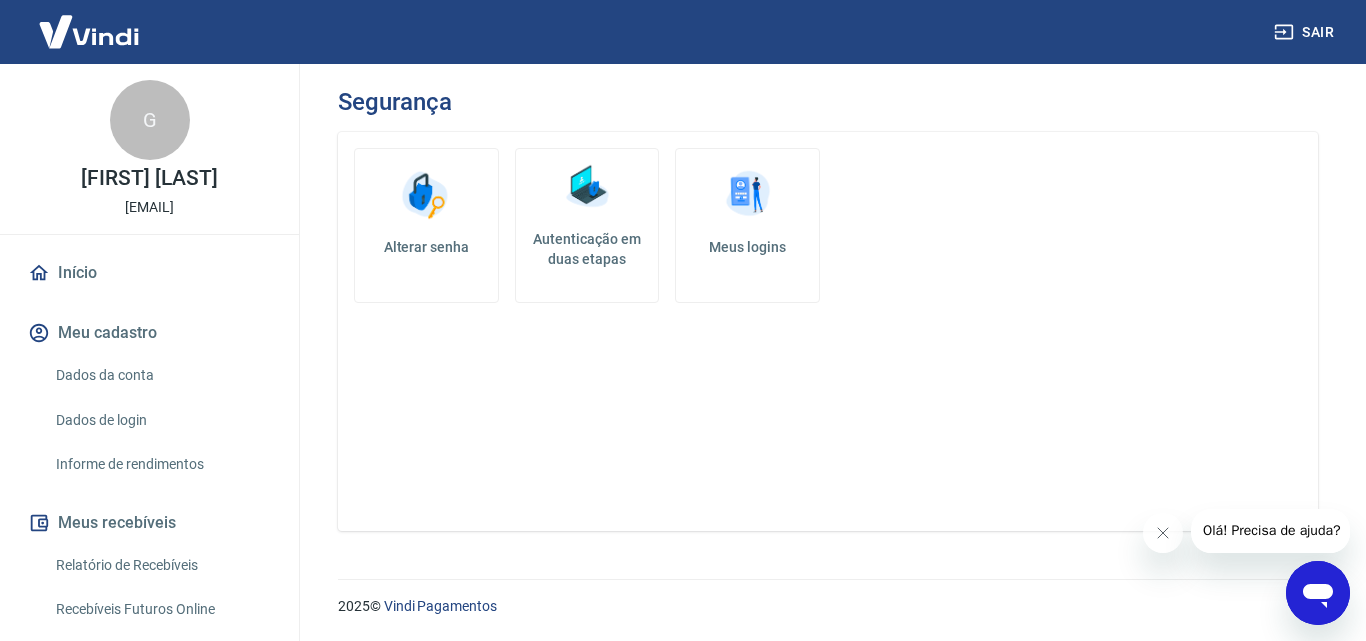 click on "Início" at bounding box center [149, 273] 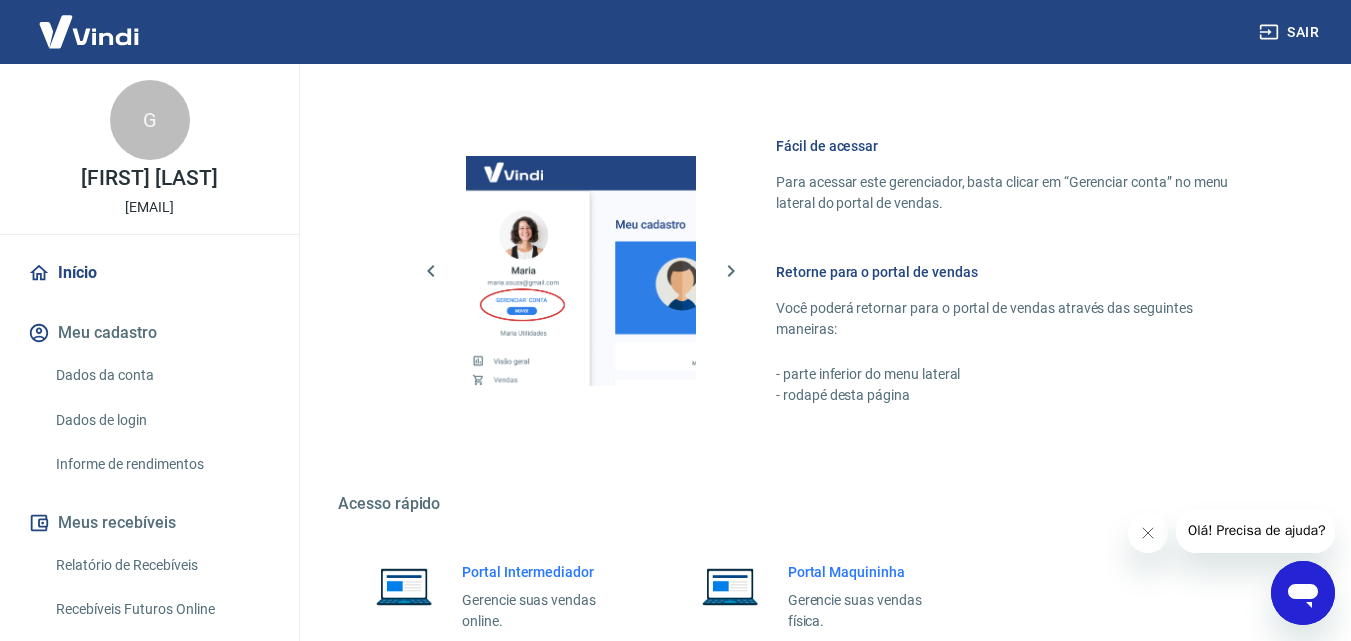 scroll, scrollTop: 1000, scrollLeft: 0, axis: vertical 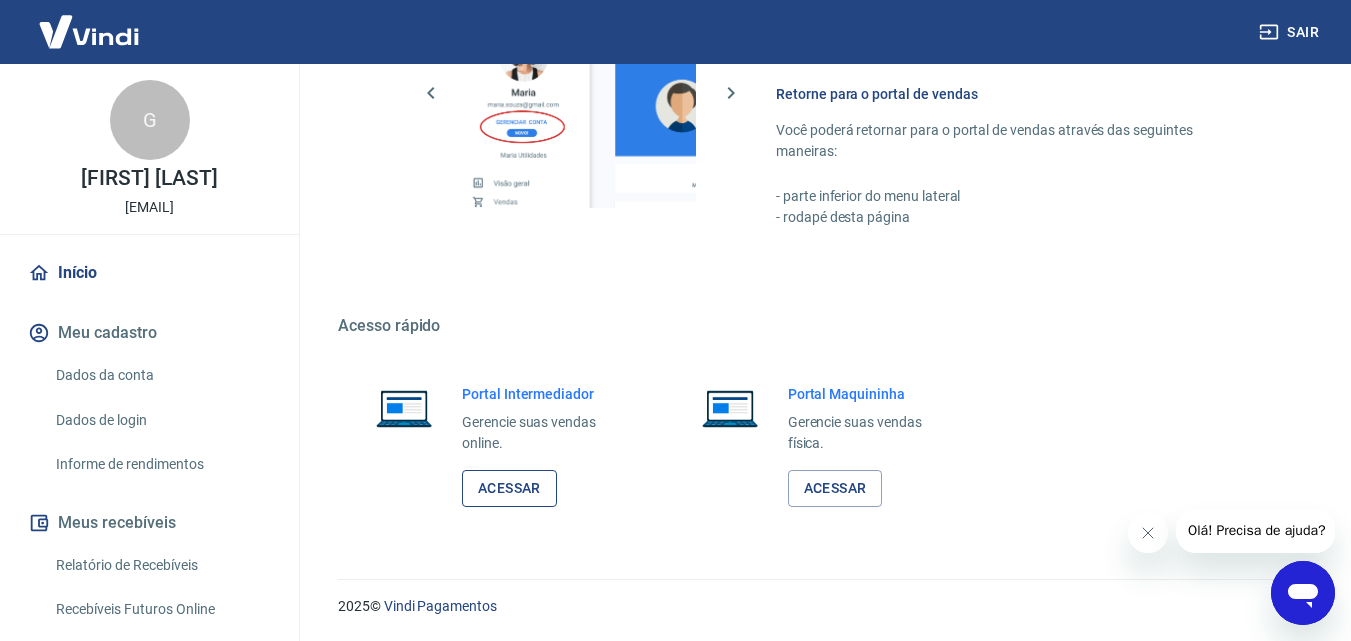 click on "Acessar" at bounding box center (509, 488) 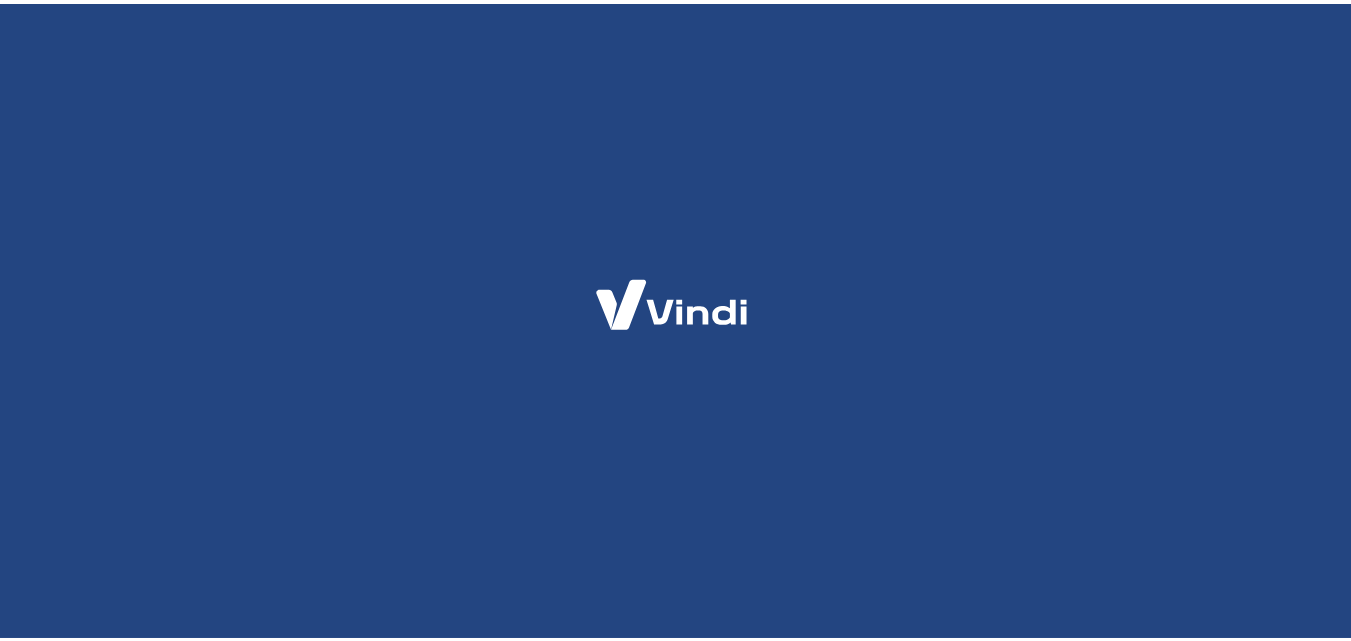 scroll, scrollTop: 0, scrollLeft: 0, axis: both 